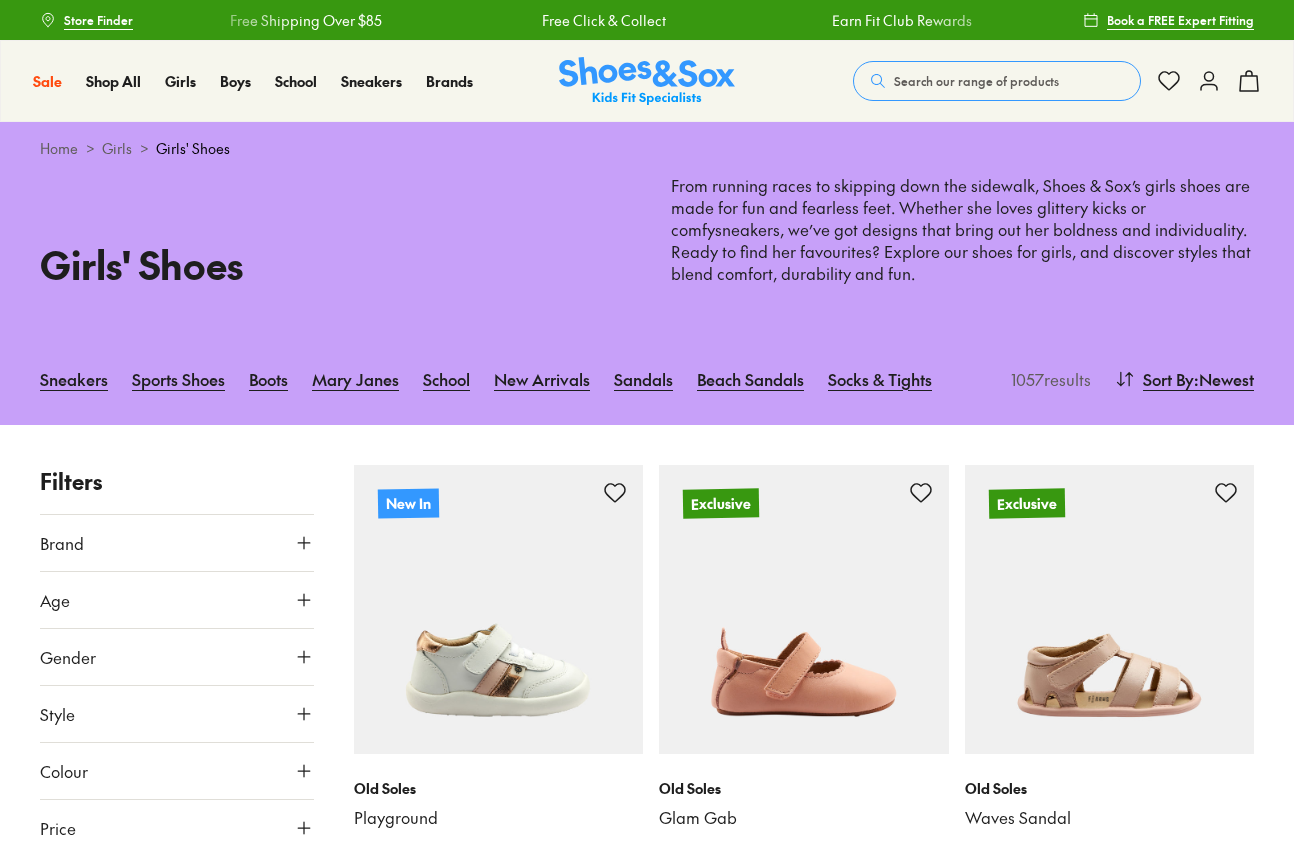 scroll, scrollTop: 0, scrollLeft: 0, axis: both 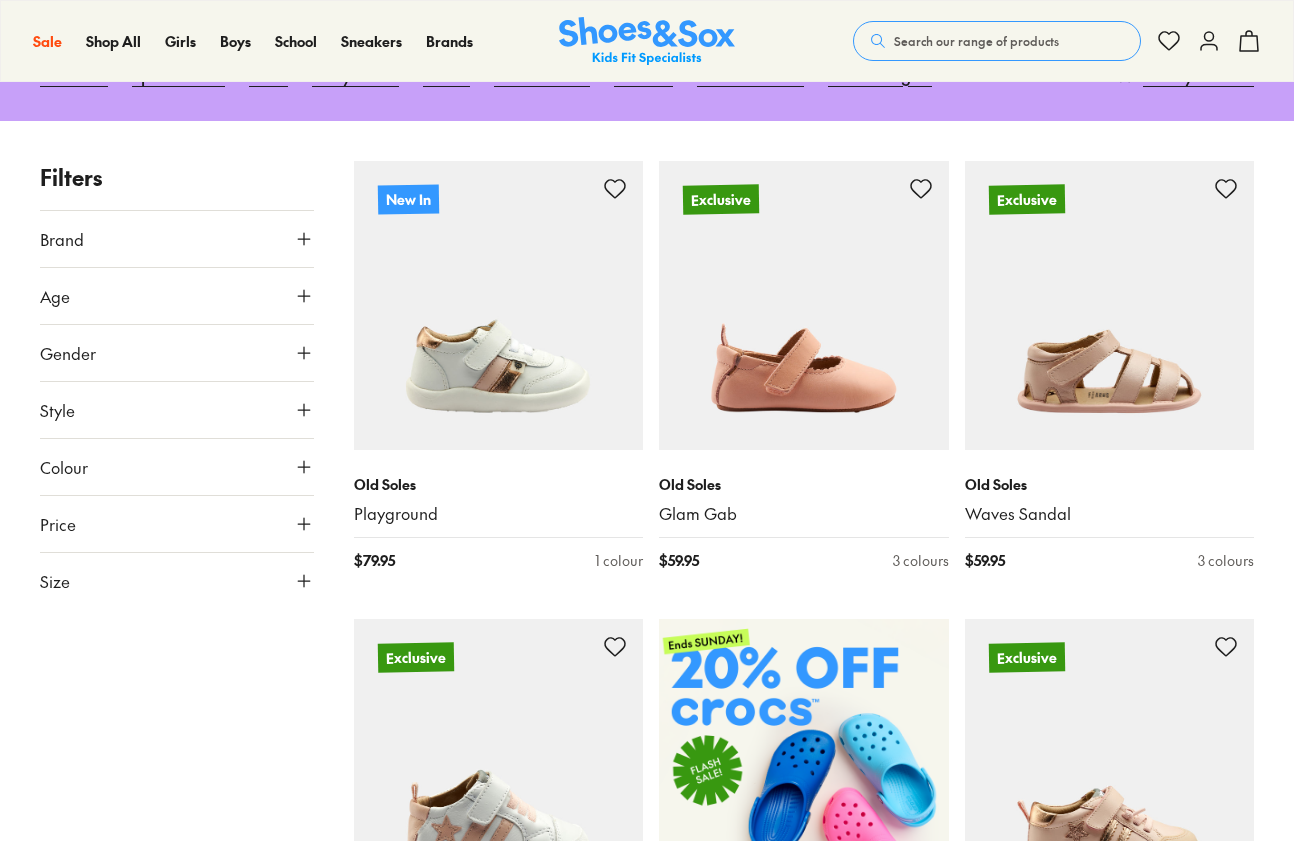click on "Age" at bounding box center [177, 296] 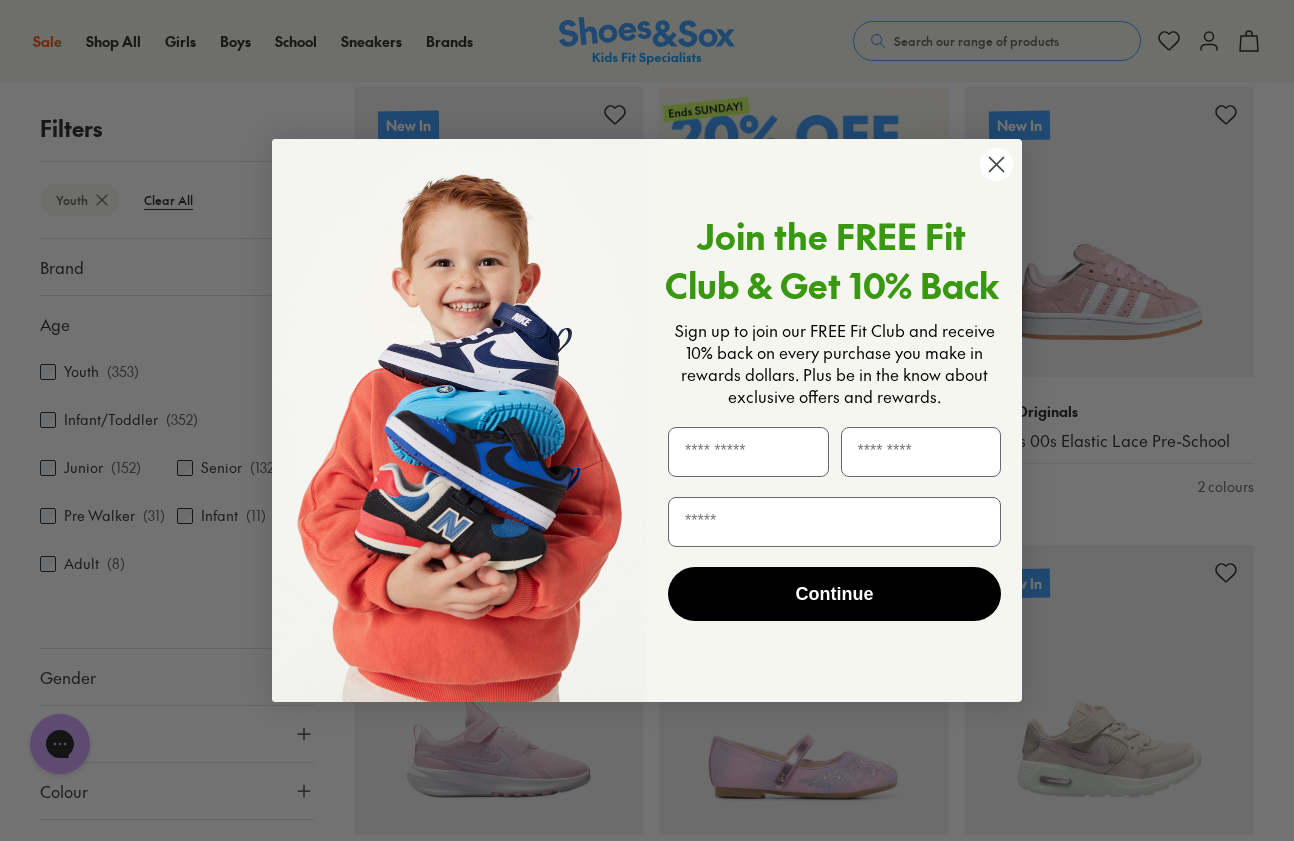 scroll, scrollTop: 846, scrollLeft: 0, axis: vertical 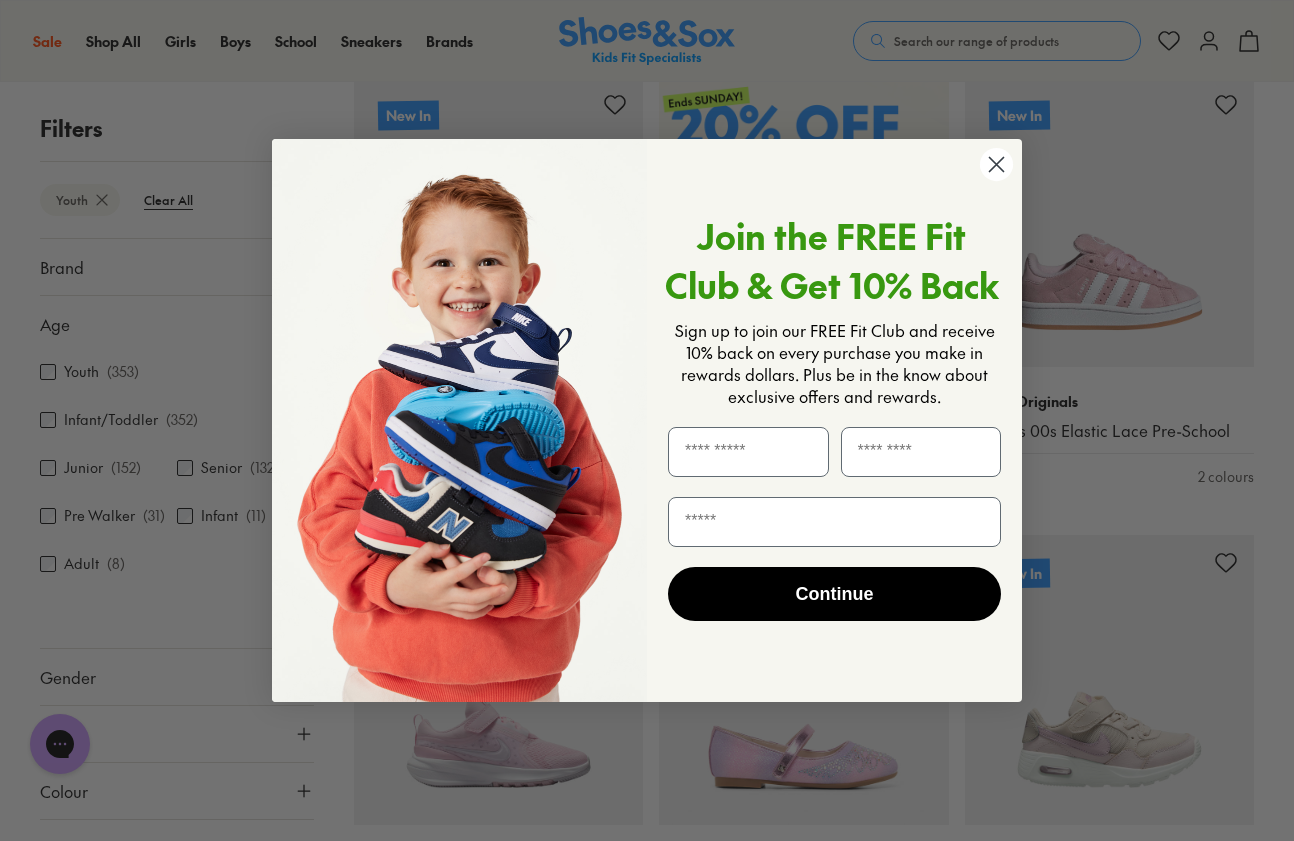 click 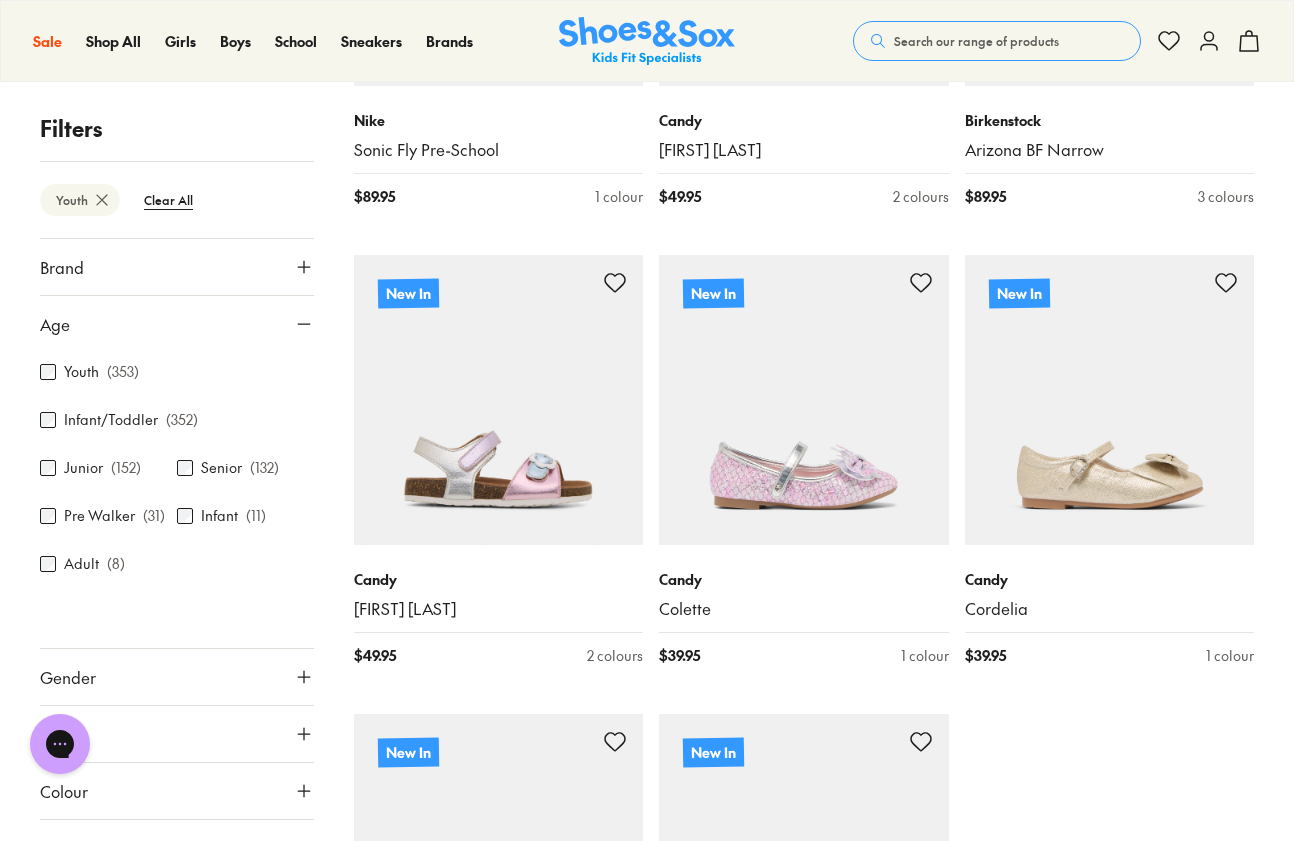 scroll, scrollTop: 4388, scrollLeft: 1, axis: both 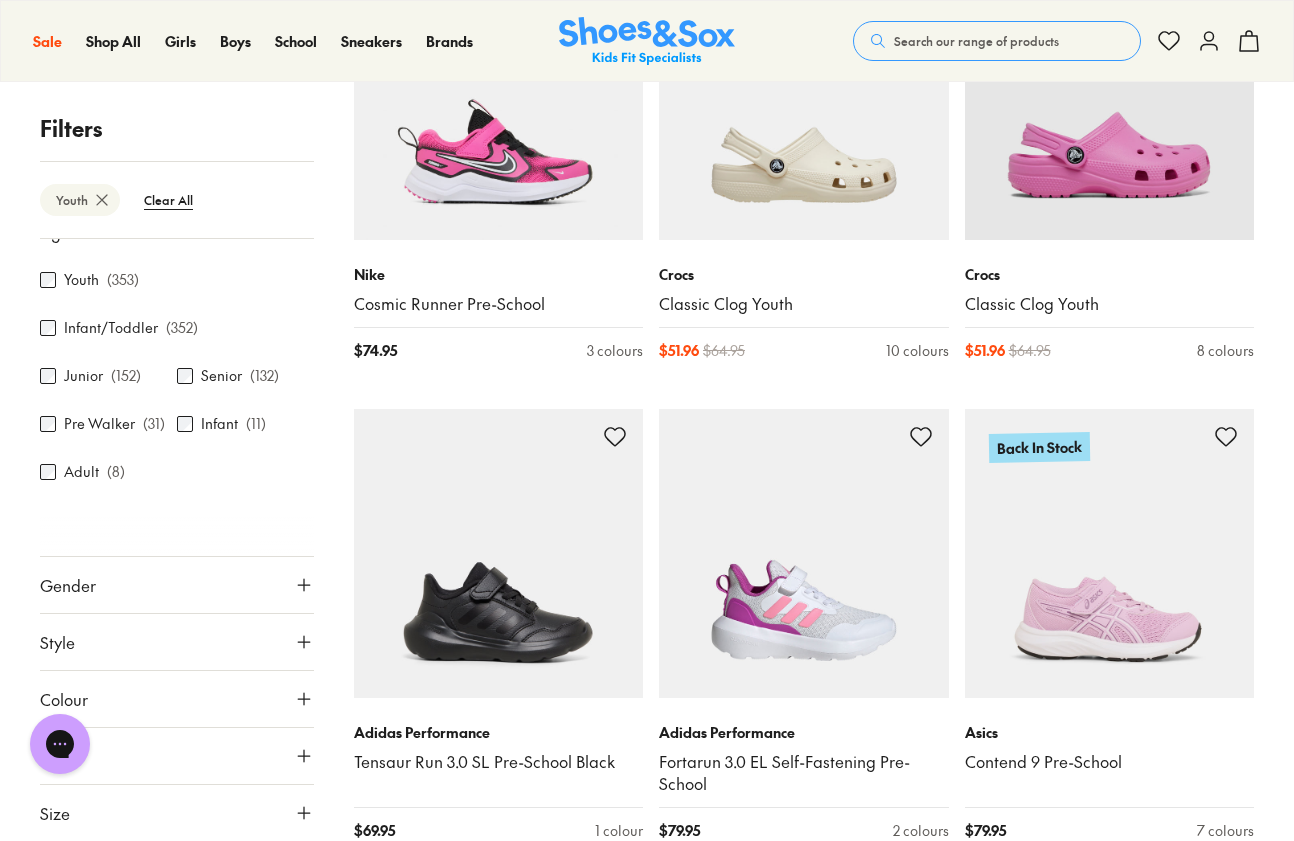 click on "Style" at bounding box center [177, 642] 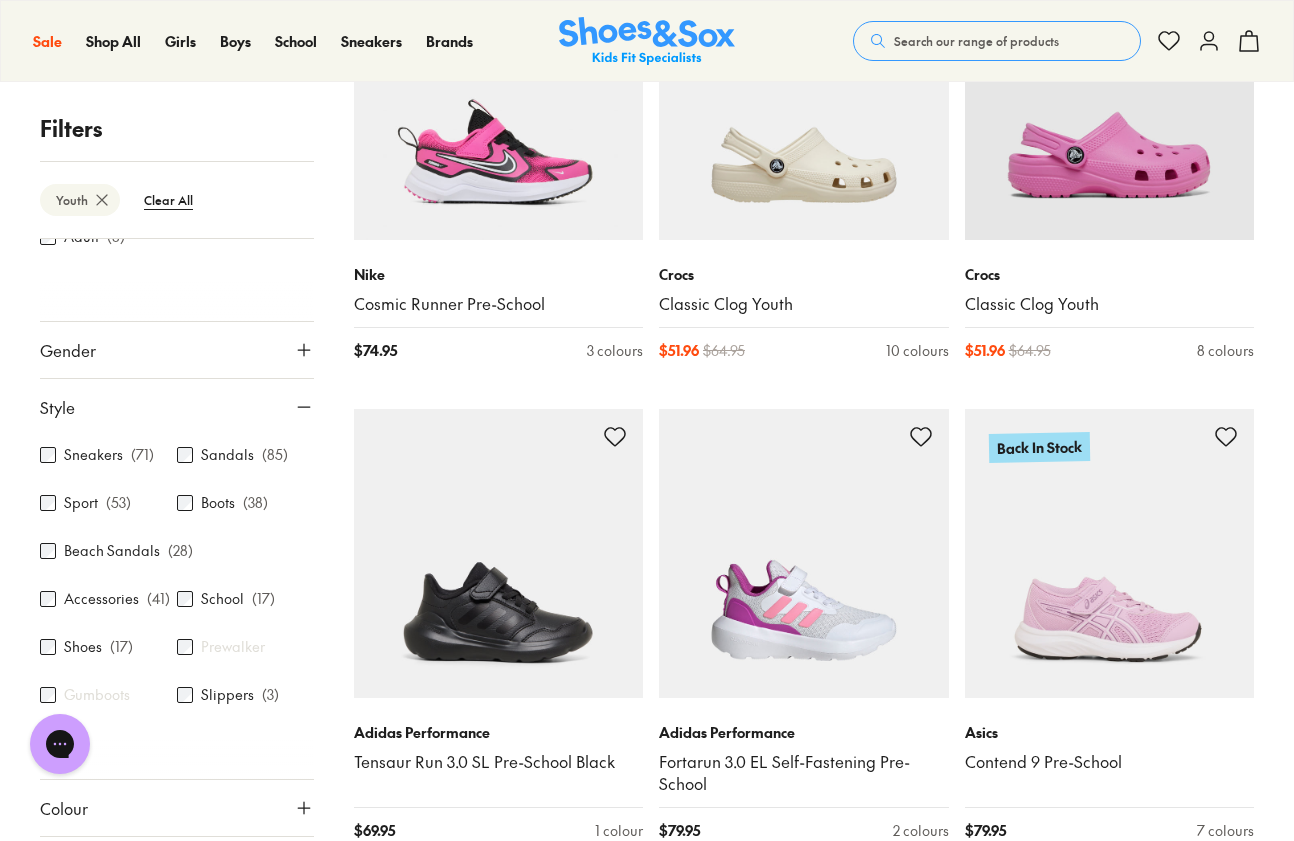 scroll, scrollTop: 0, scrollLeft: 0, axis: both 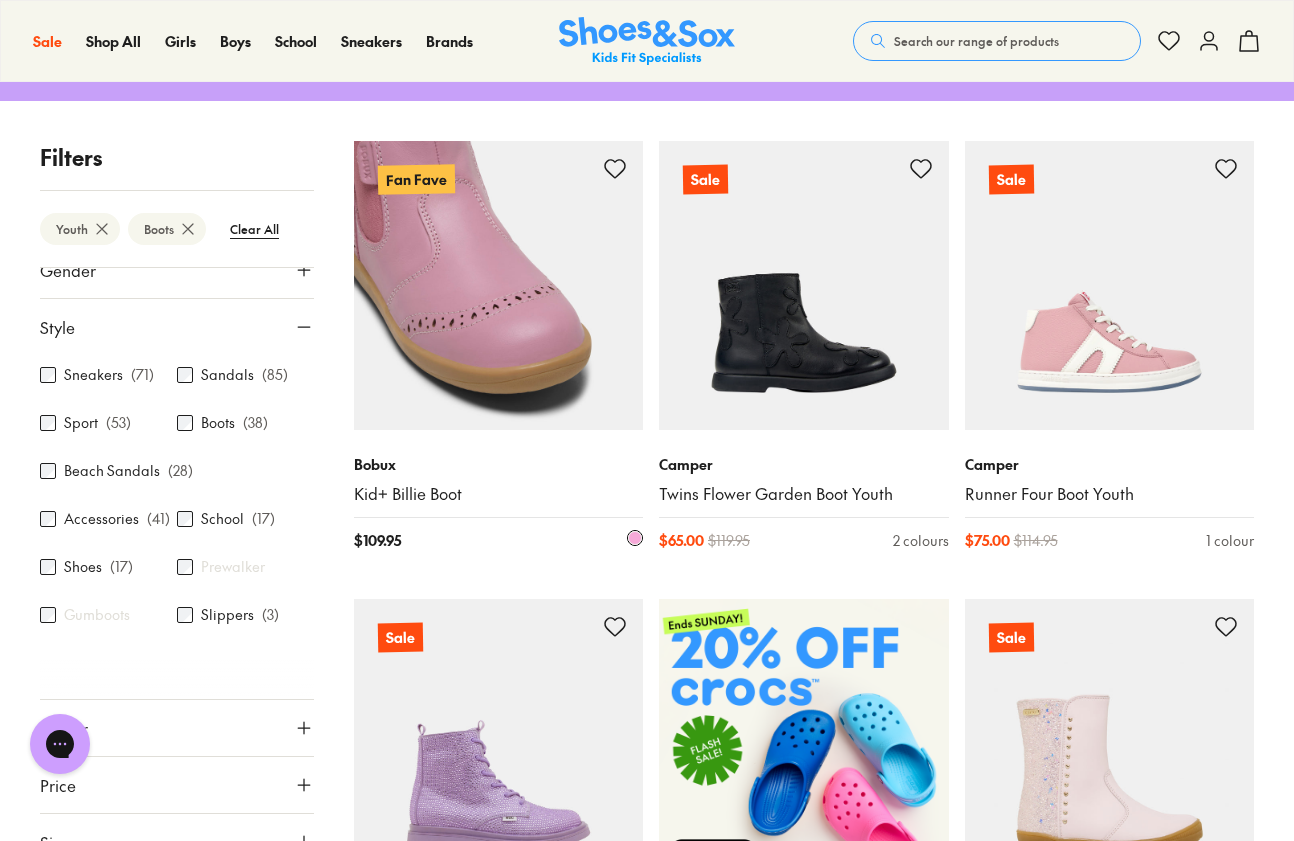 click at bounding box center [499, 286] 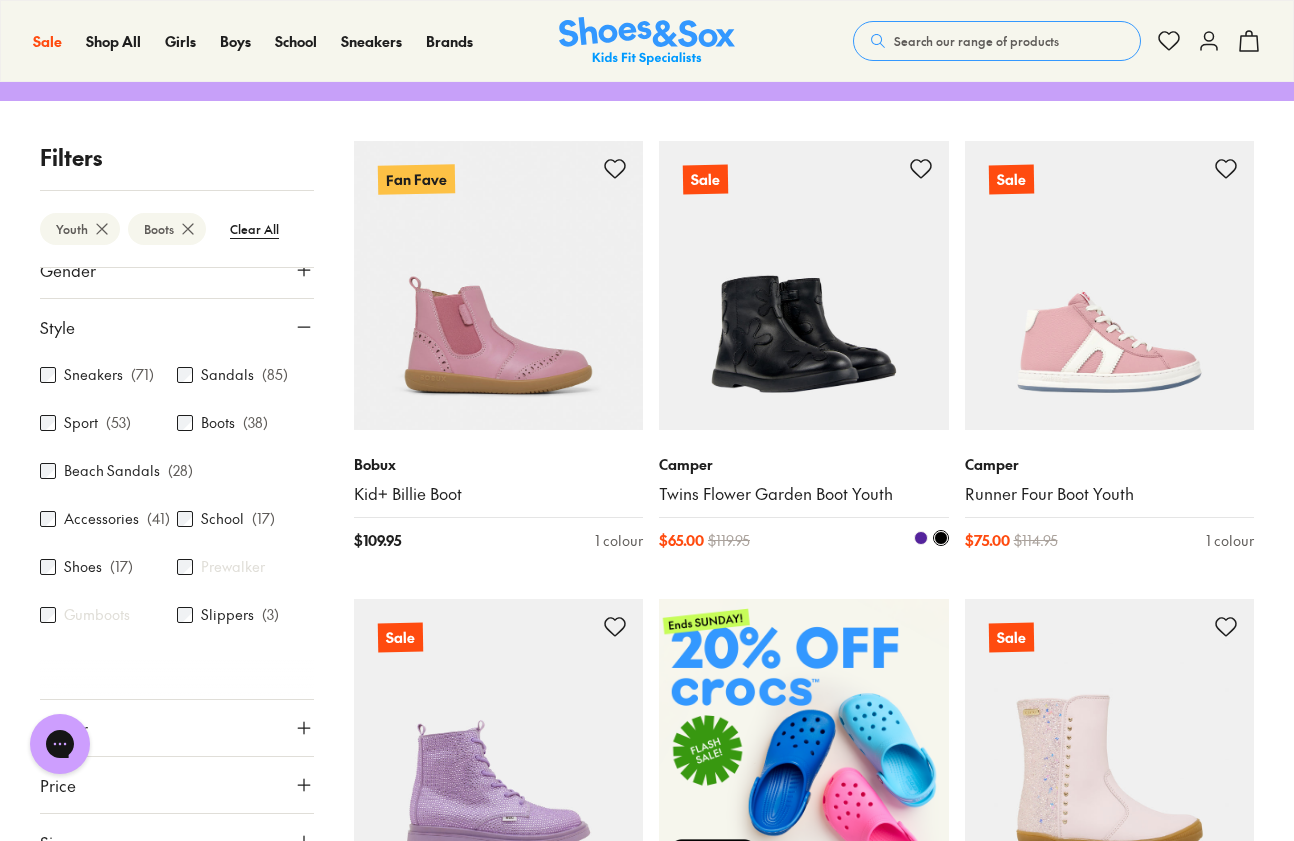 click at bounding box center [804, 286] 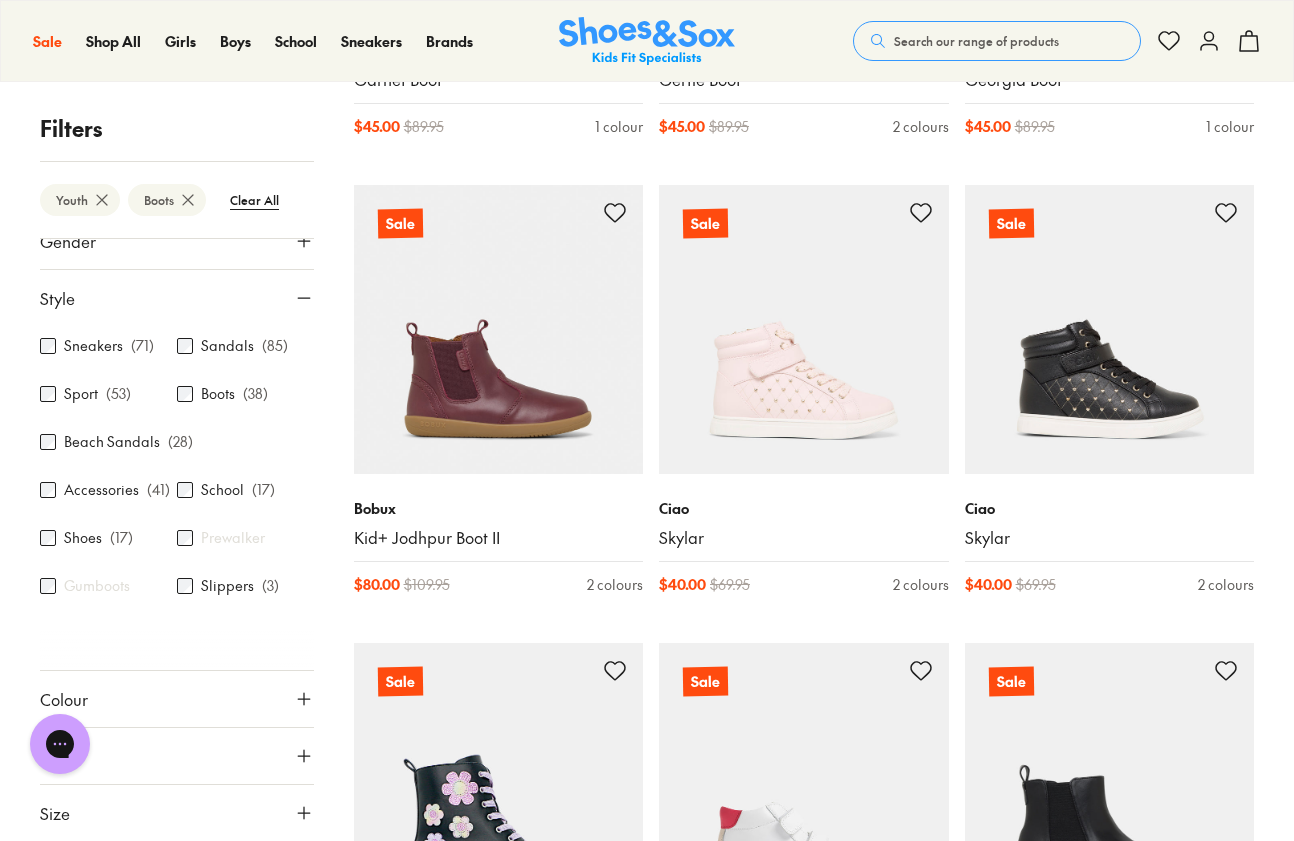 scroll, scrollTop: 1656, scrollLeft: 0, axis: vertical 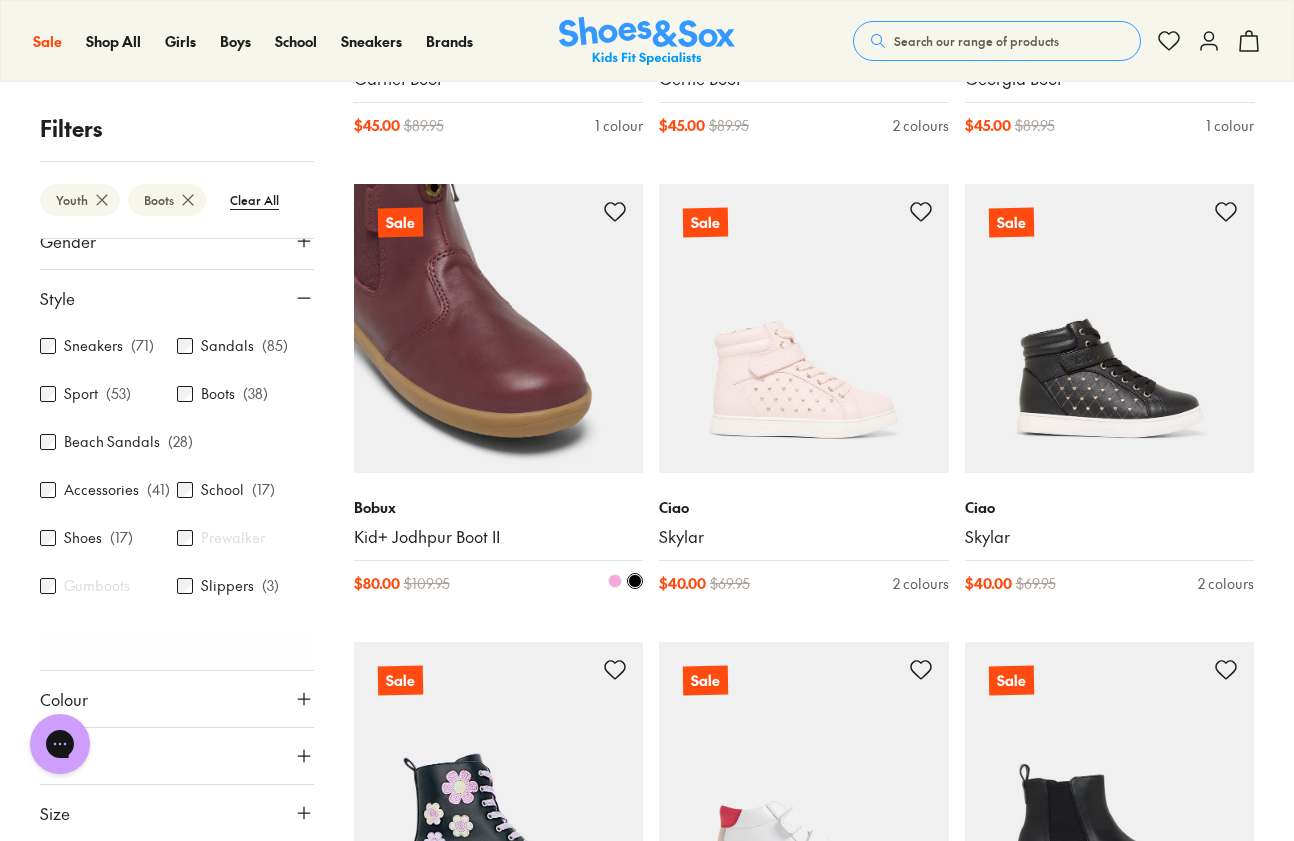 click at bounding box center [499, 329] 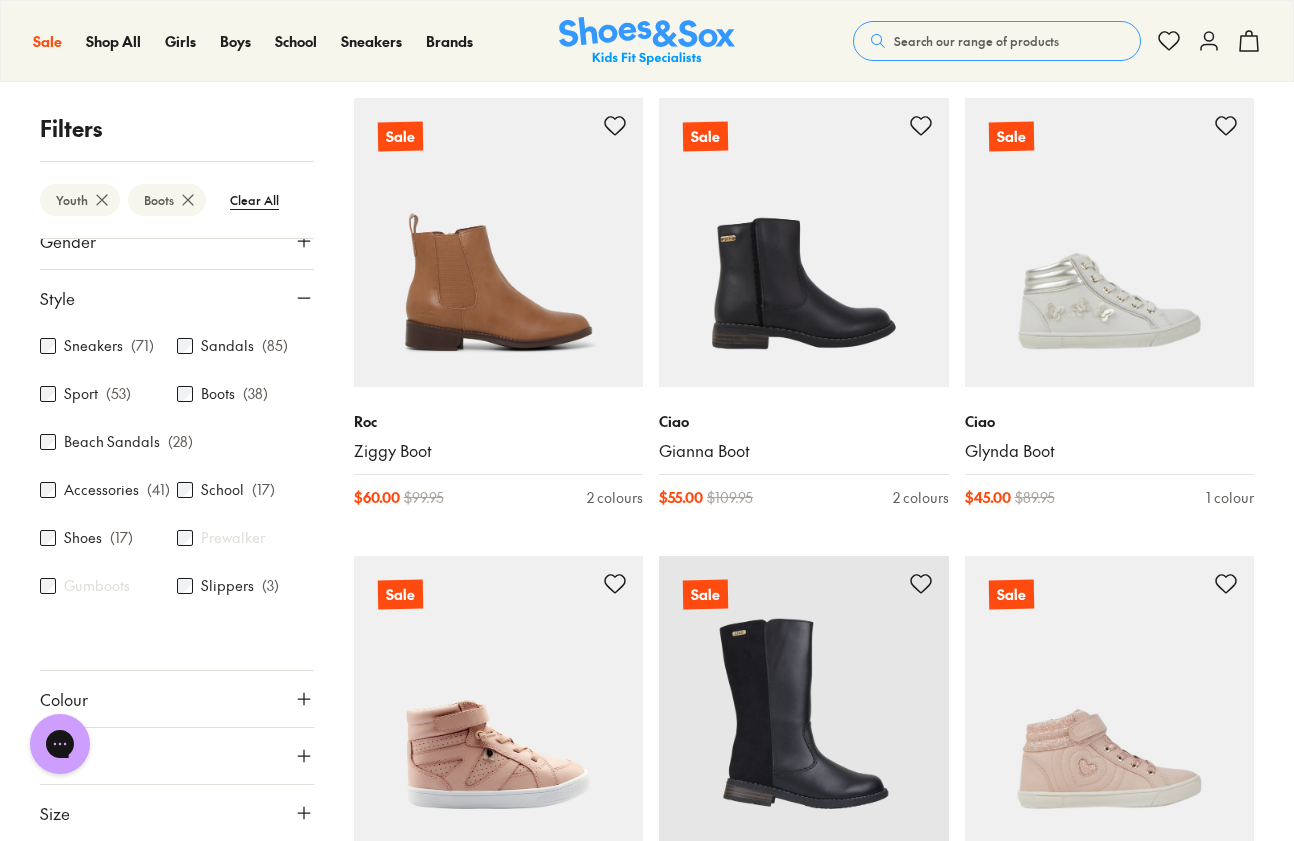 scroll, scrollTop: 2663, scrollLeft: 0, axis: vertical 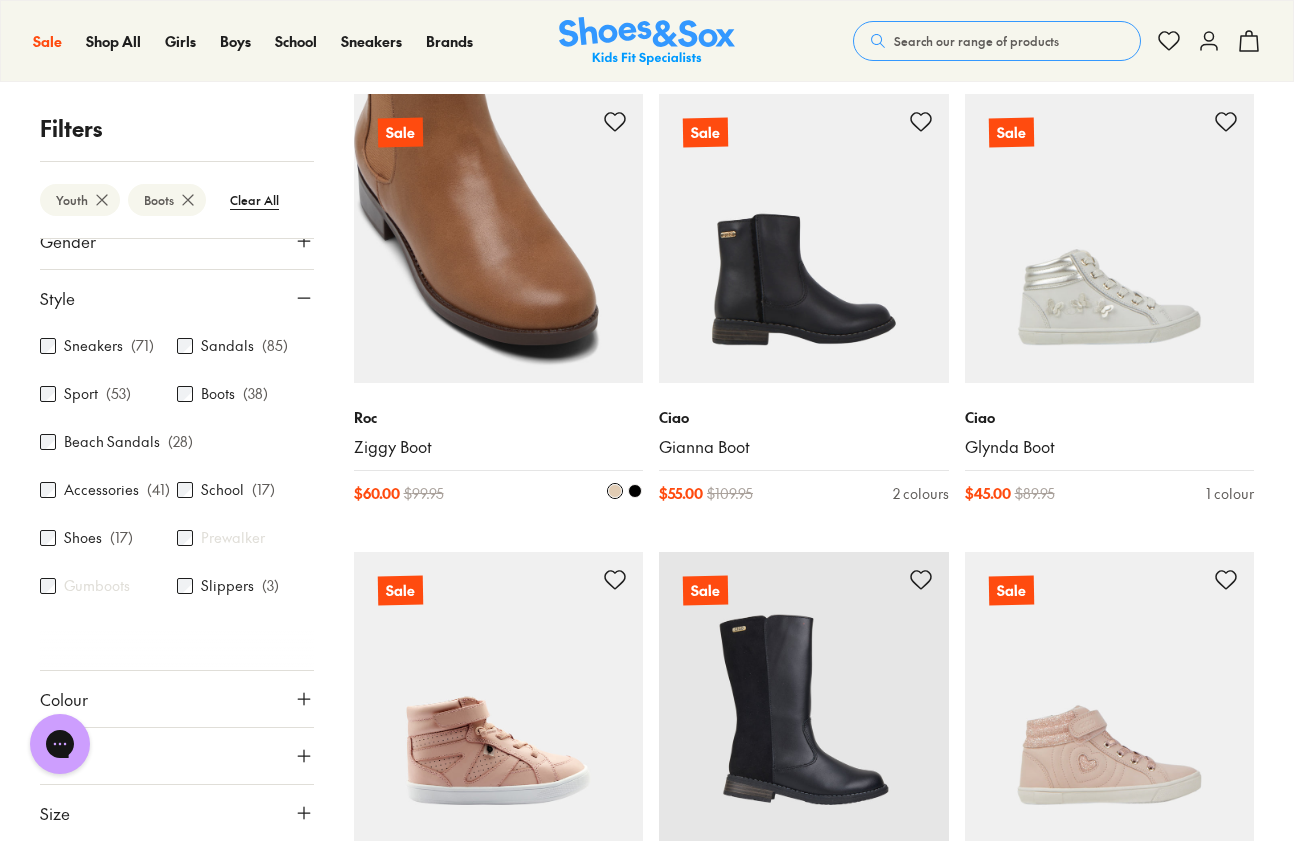 click at bounding box center (499, 239) 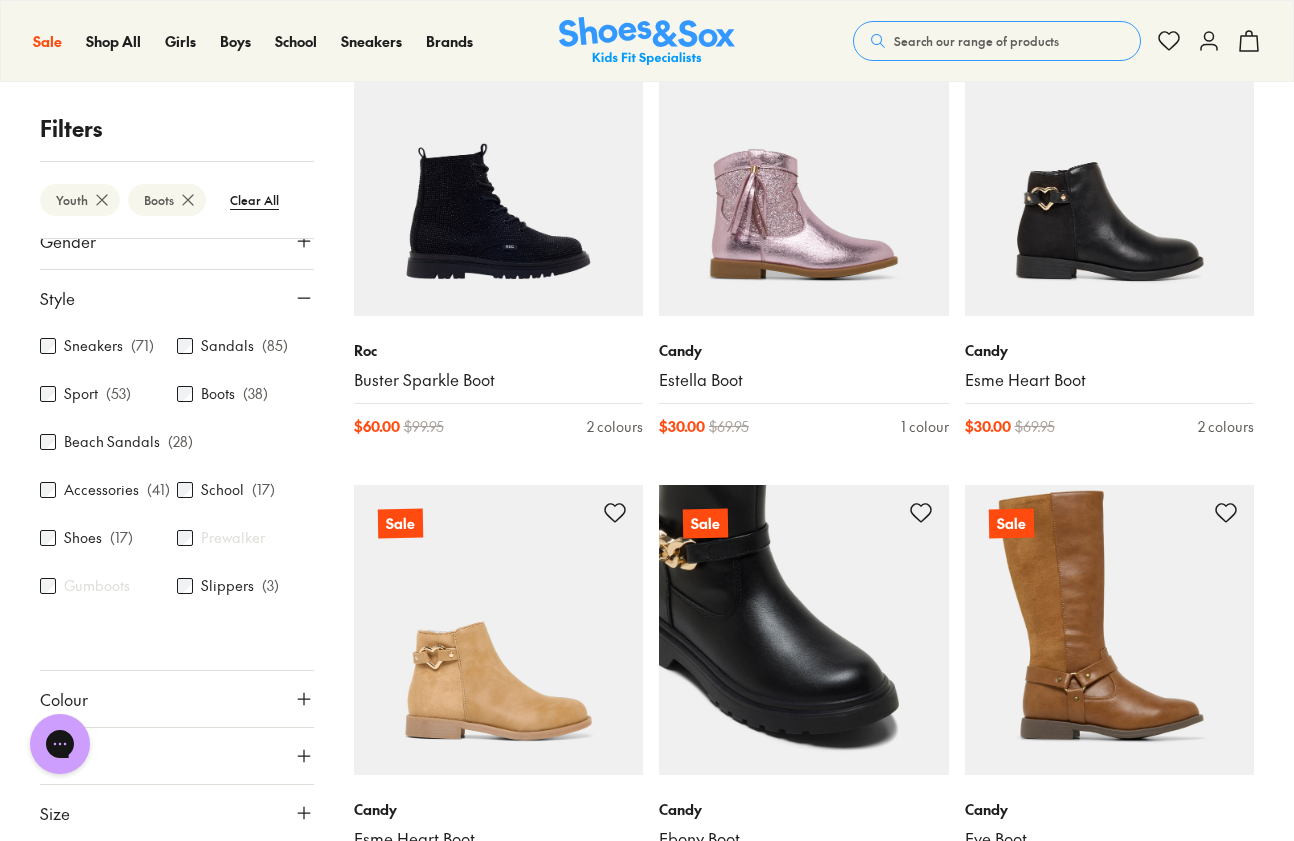 scroll, scrollTop: 4114, scrollLeft: 0, axis: vertical 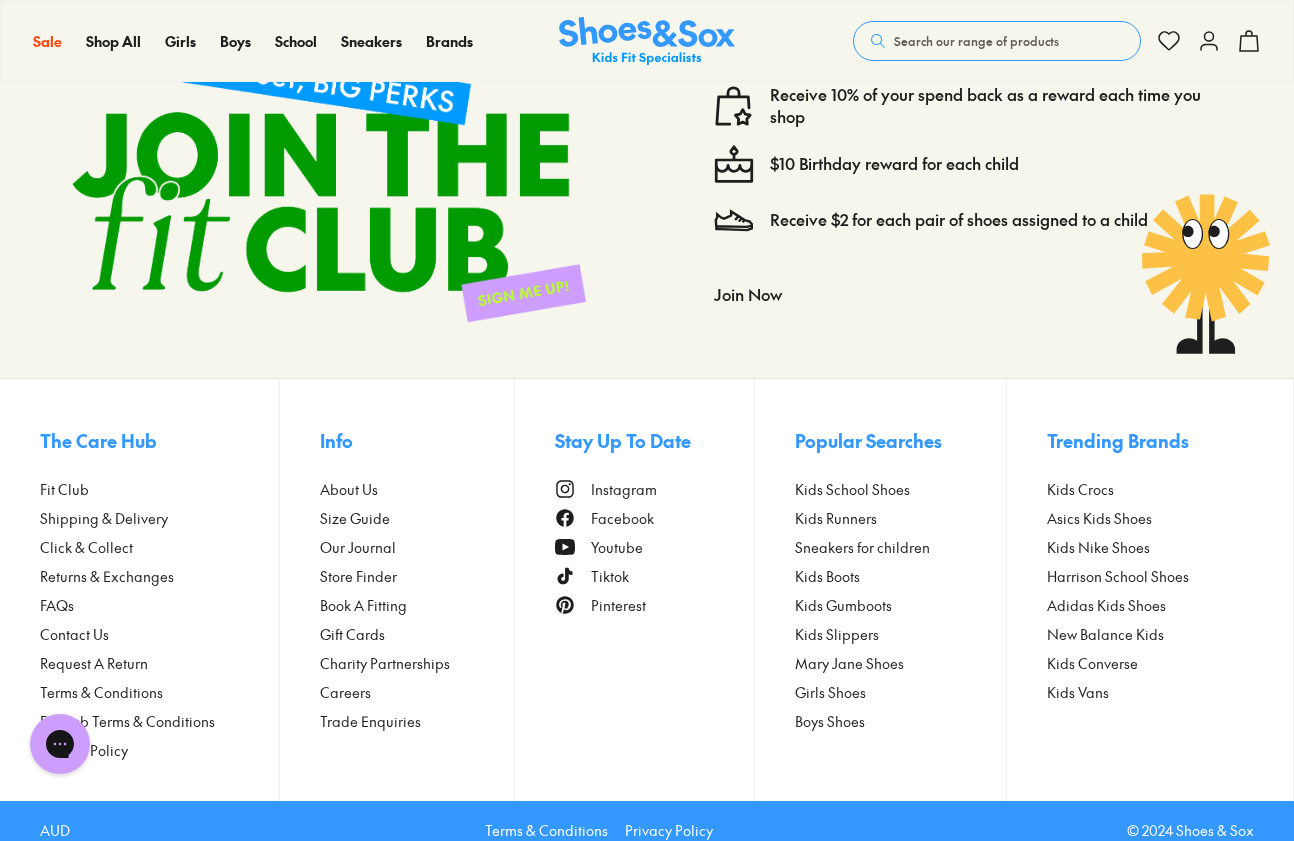 click on "Store Finder" at bounding box center [358, 576] 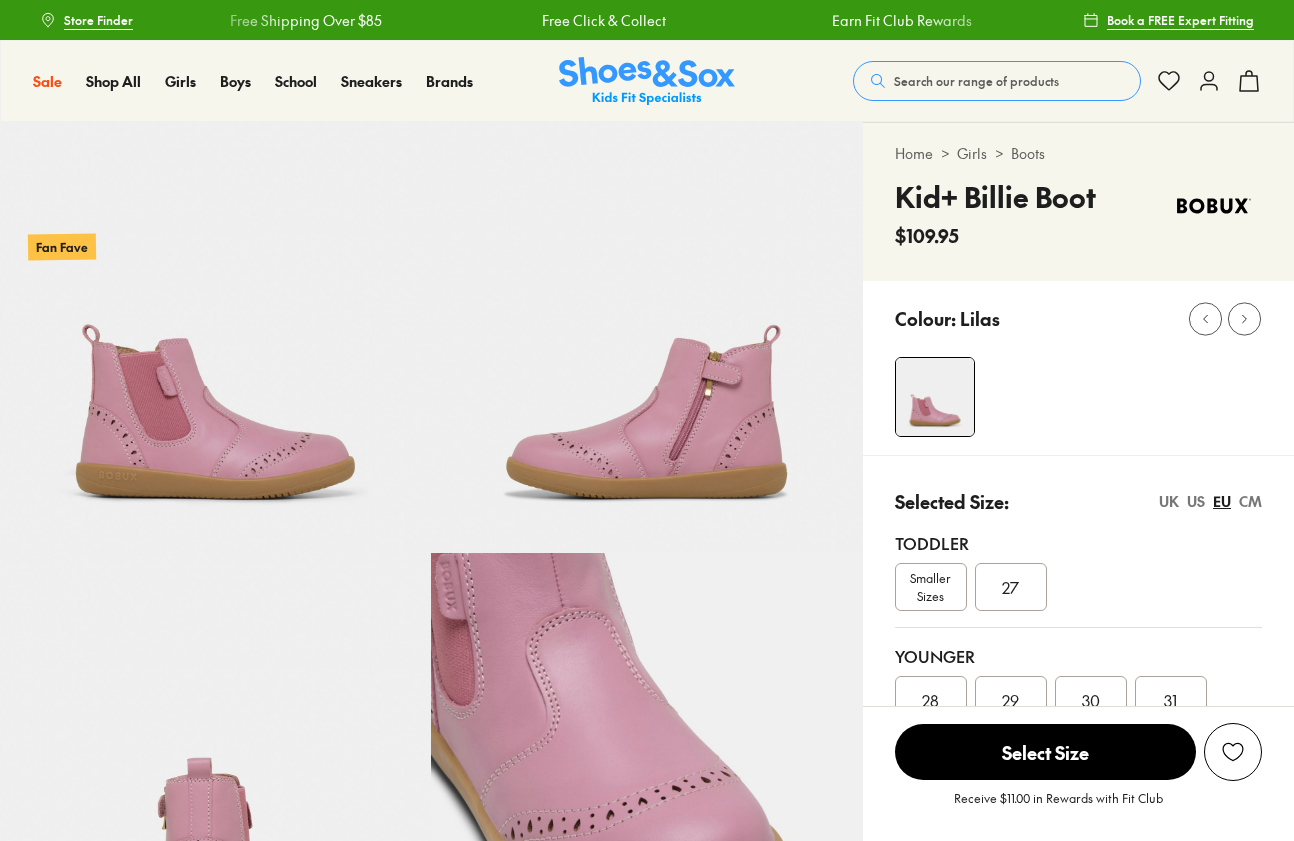 scroll, scrollTop: 80, scrollLeft: 0, axis: vertical 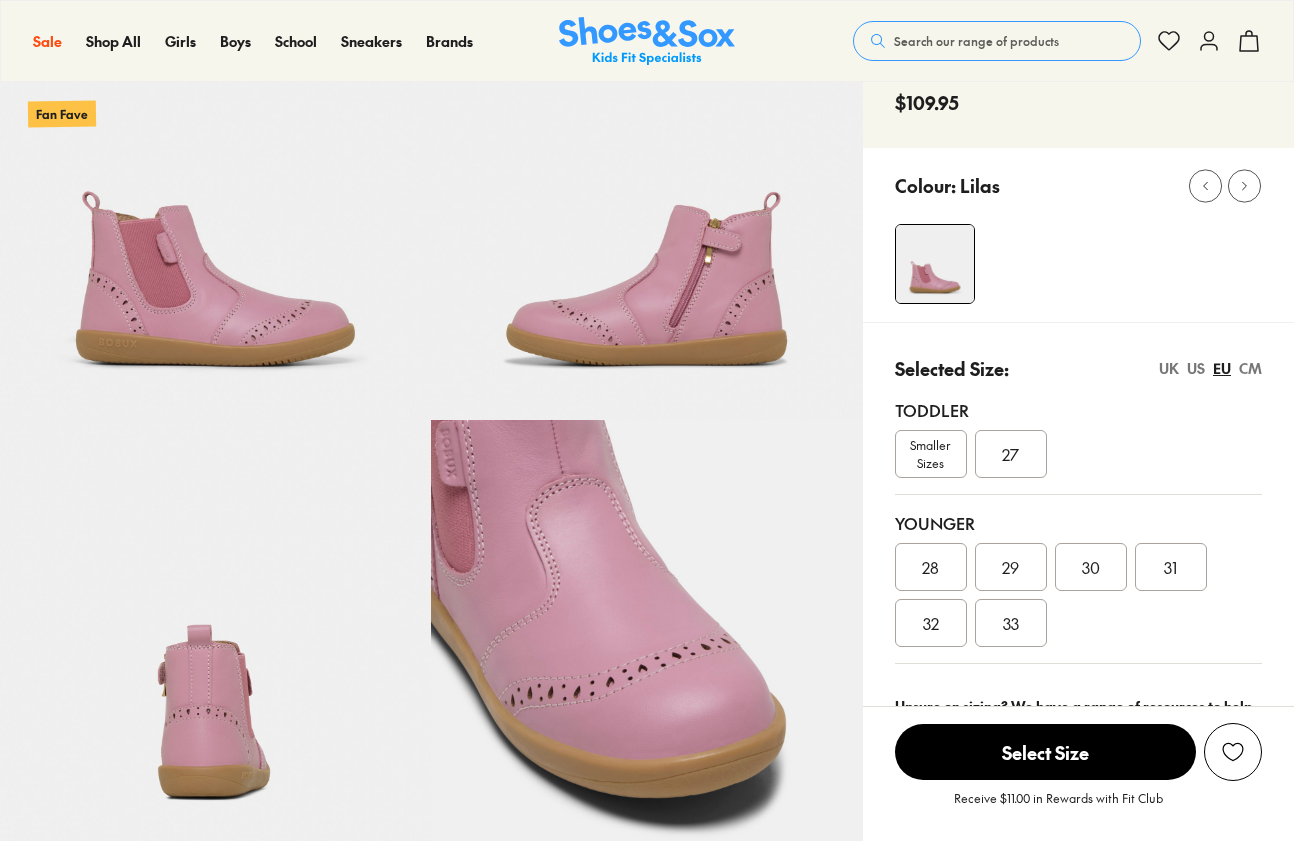 select on "*" 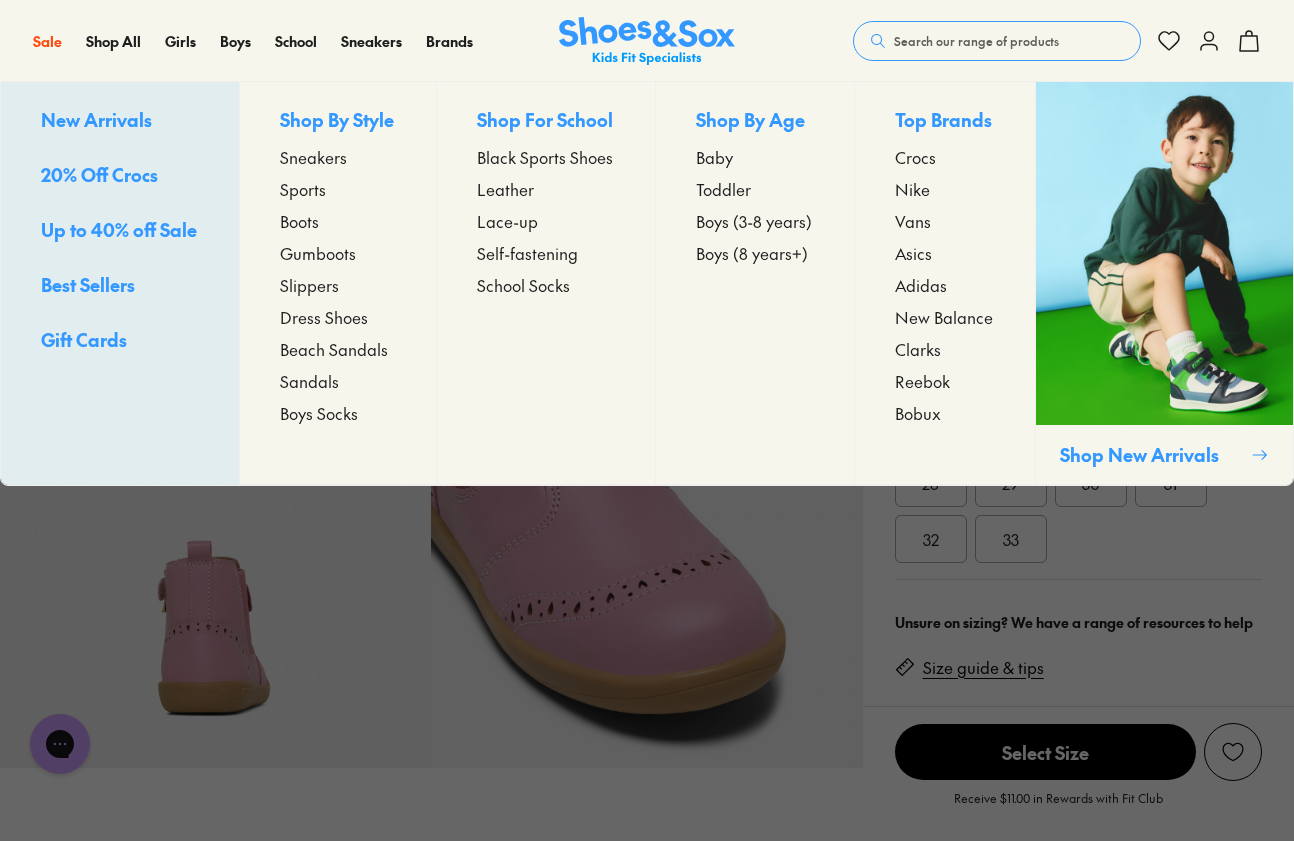 scroll, scrollTop: 0, scrollLeft: 0, axis: both 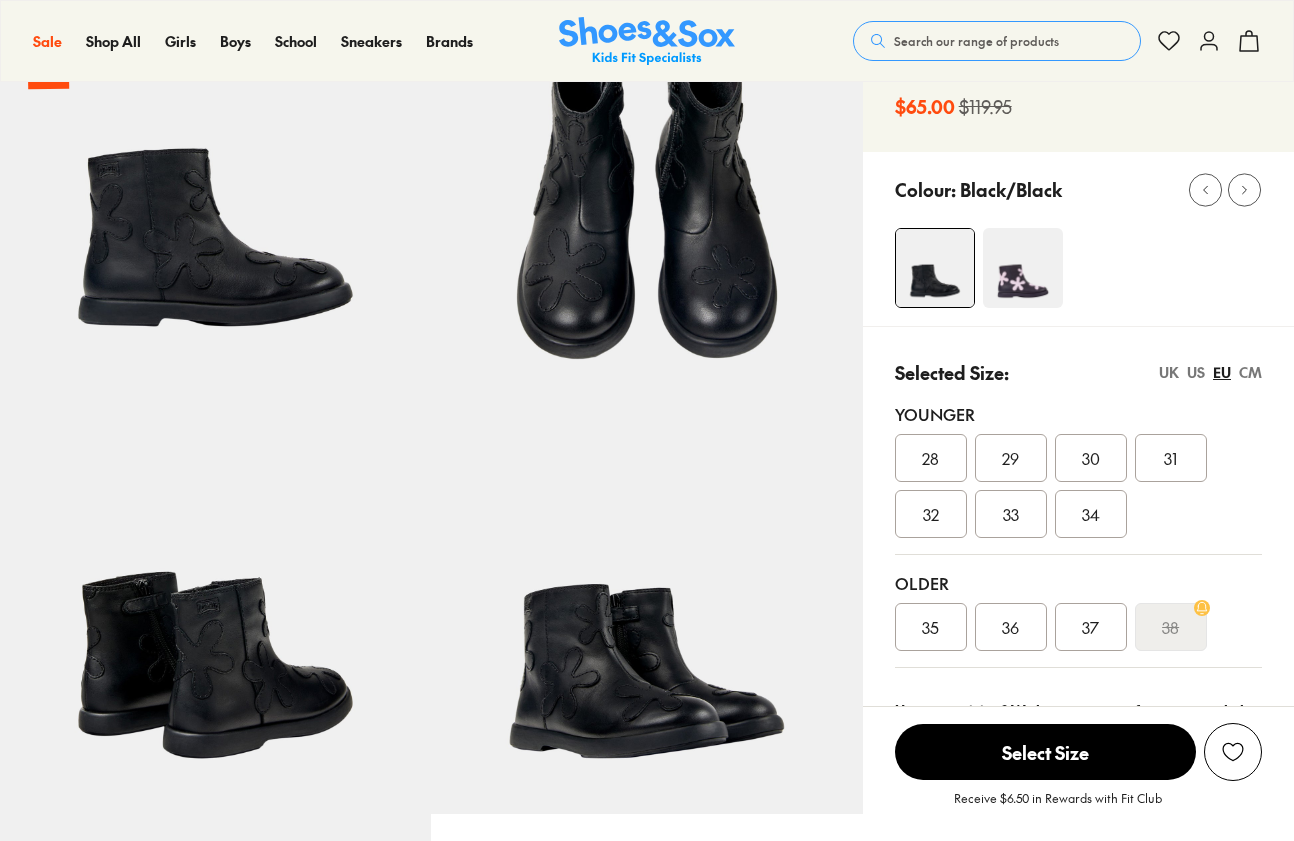 select on "*" 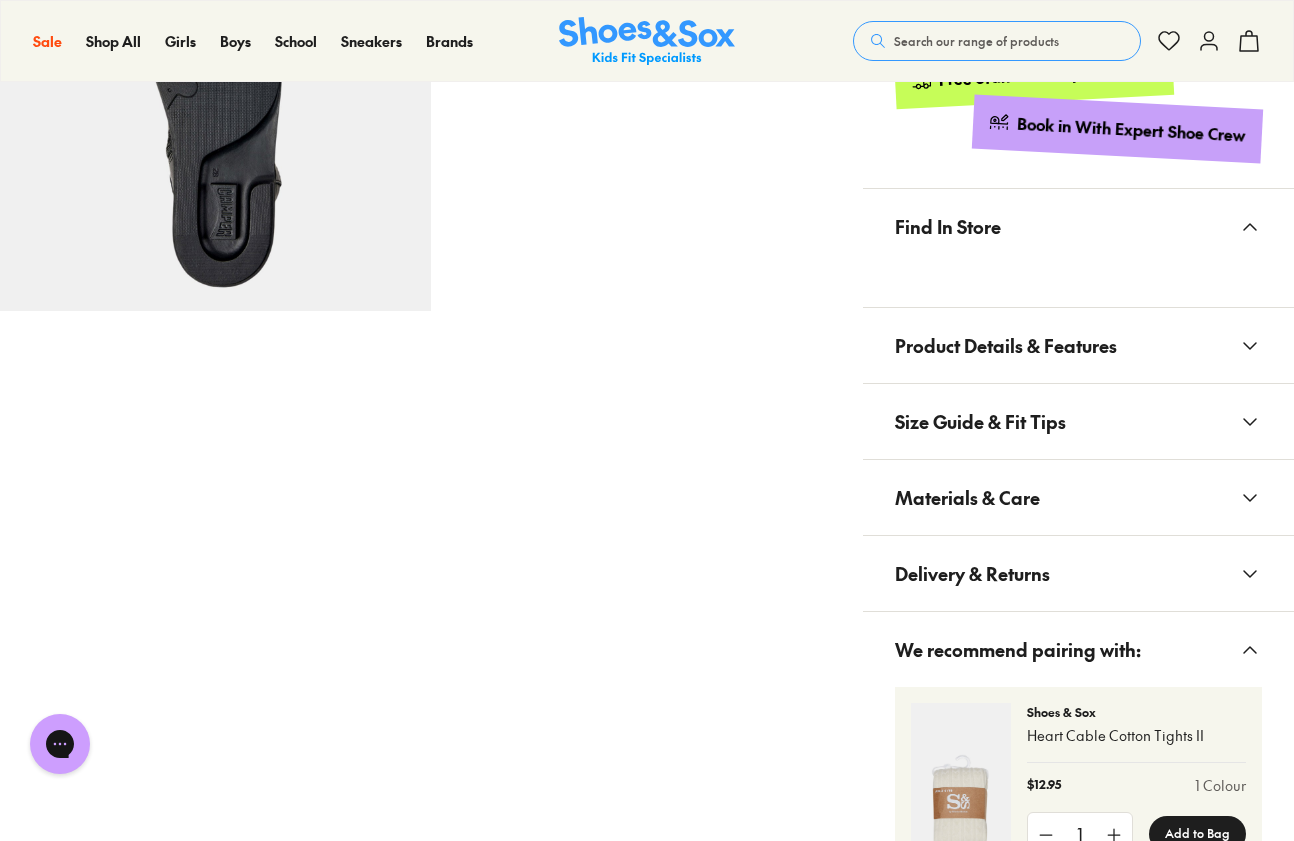 scroll, scrollTop: 1191, scrollLeft: 0, axis: vertical 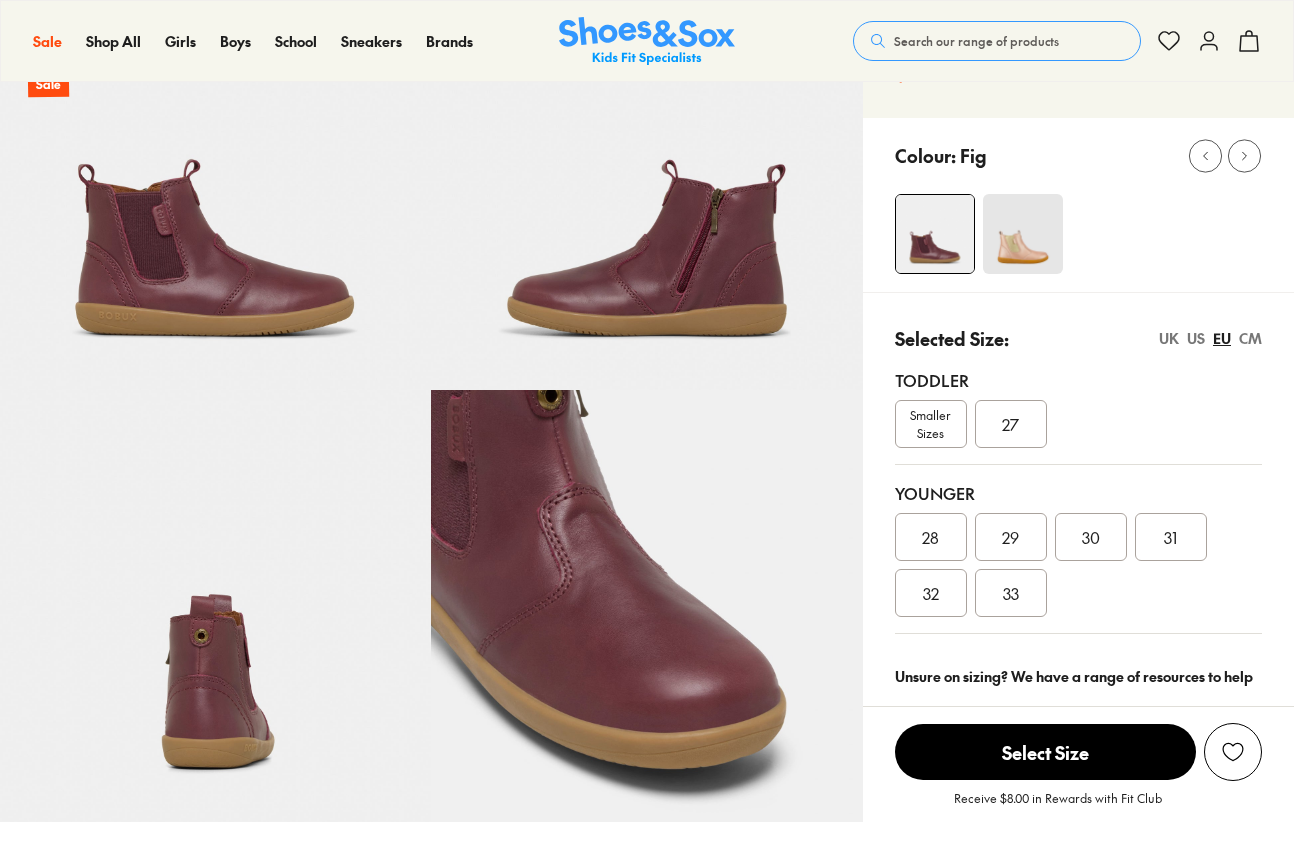 select on "*" 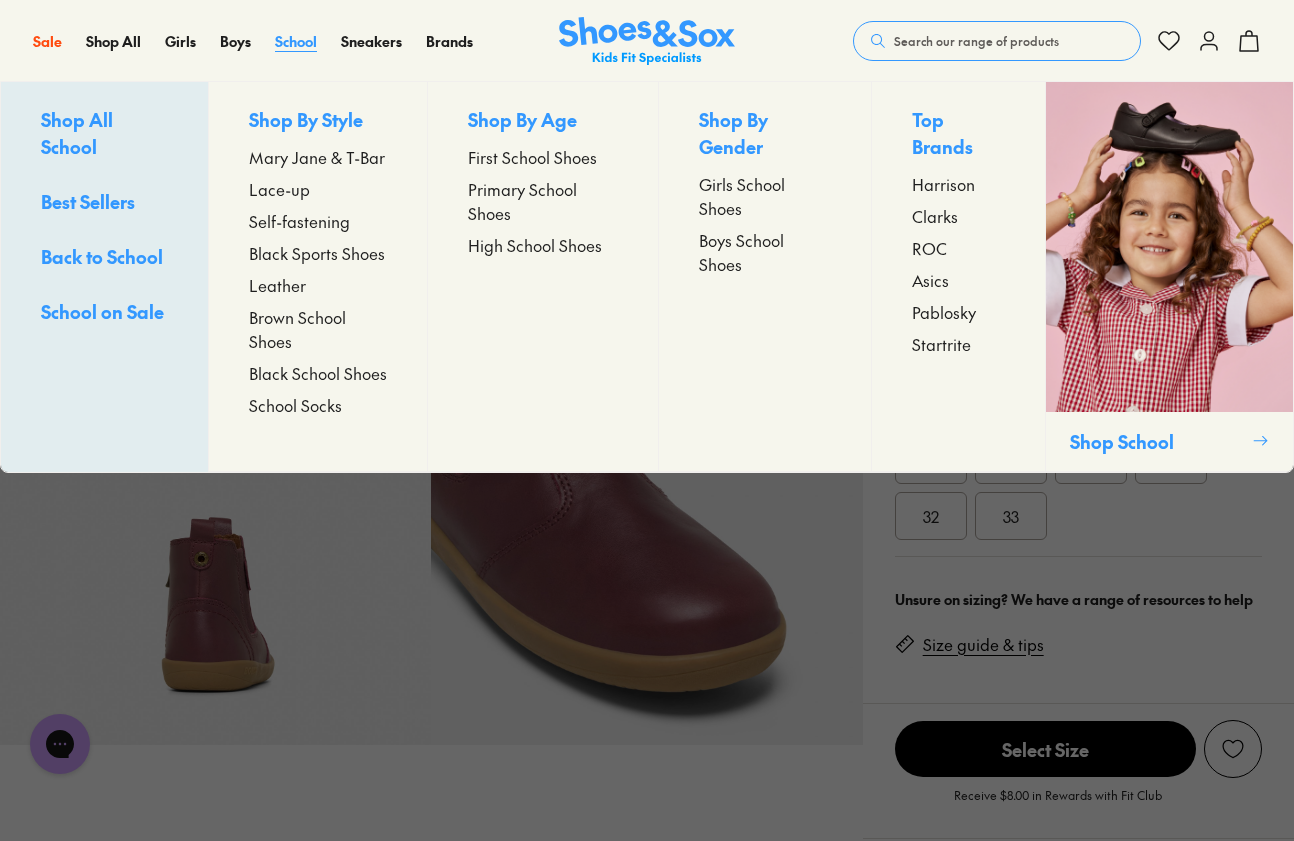 scroll, scrollTop: 0, scrollLeft: 0, axis: both 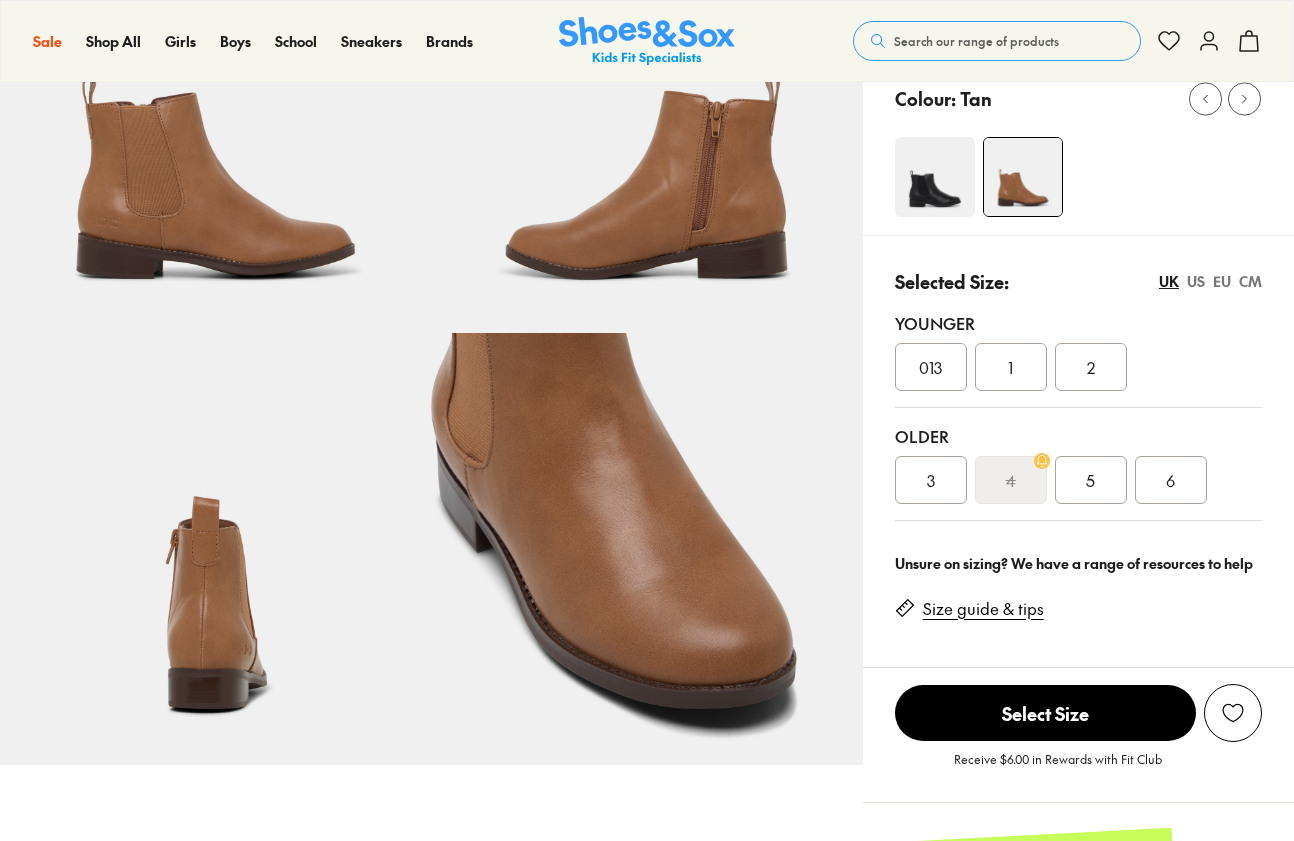 select on "*" 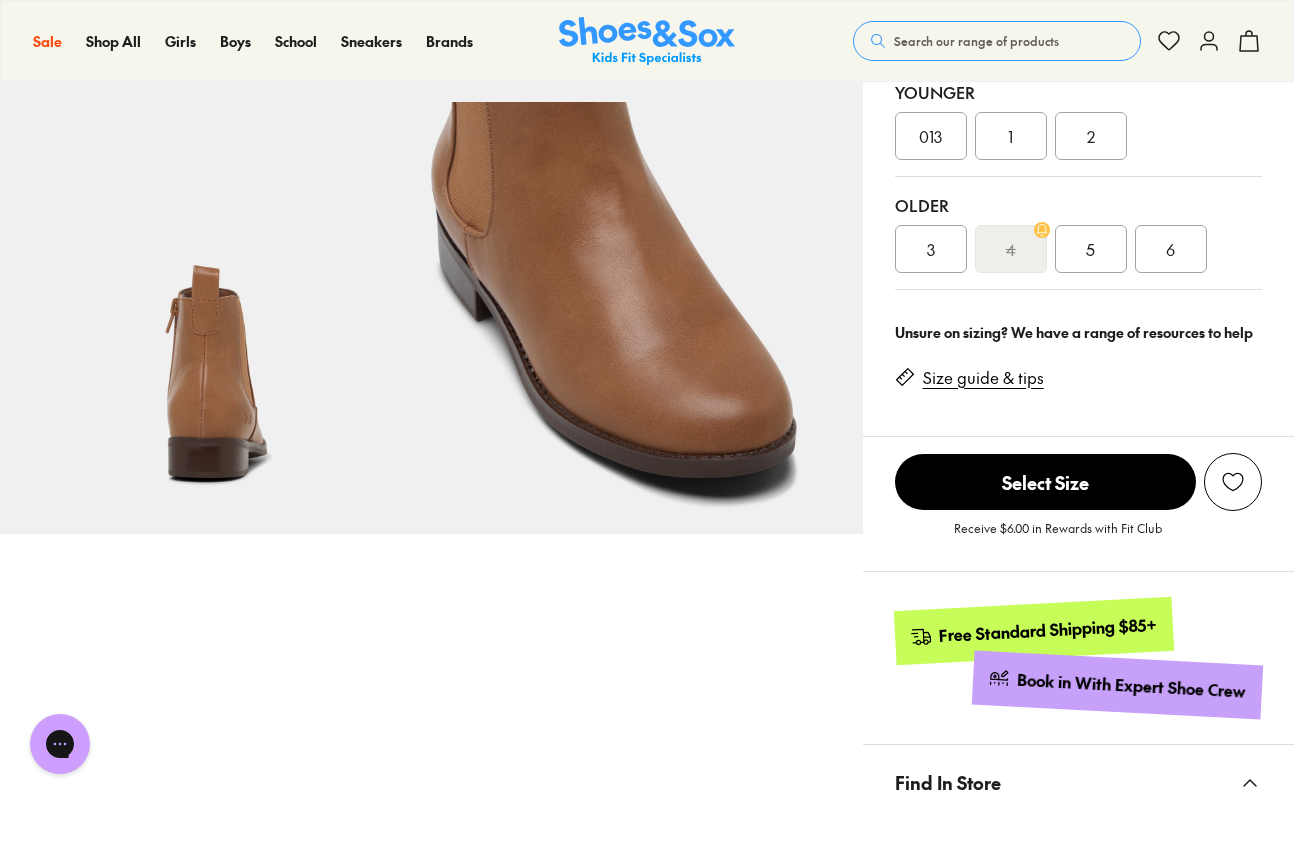 scroll, scrollTop: 303, scrollLeft: 0, axis: vertical 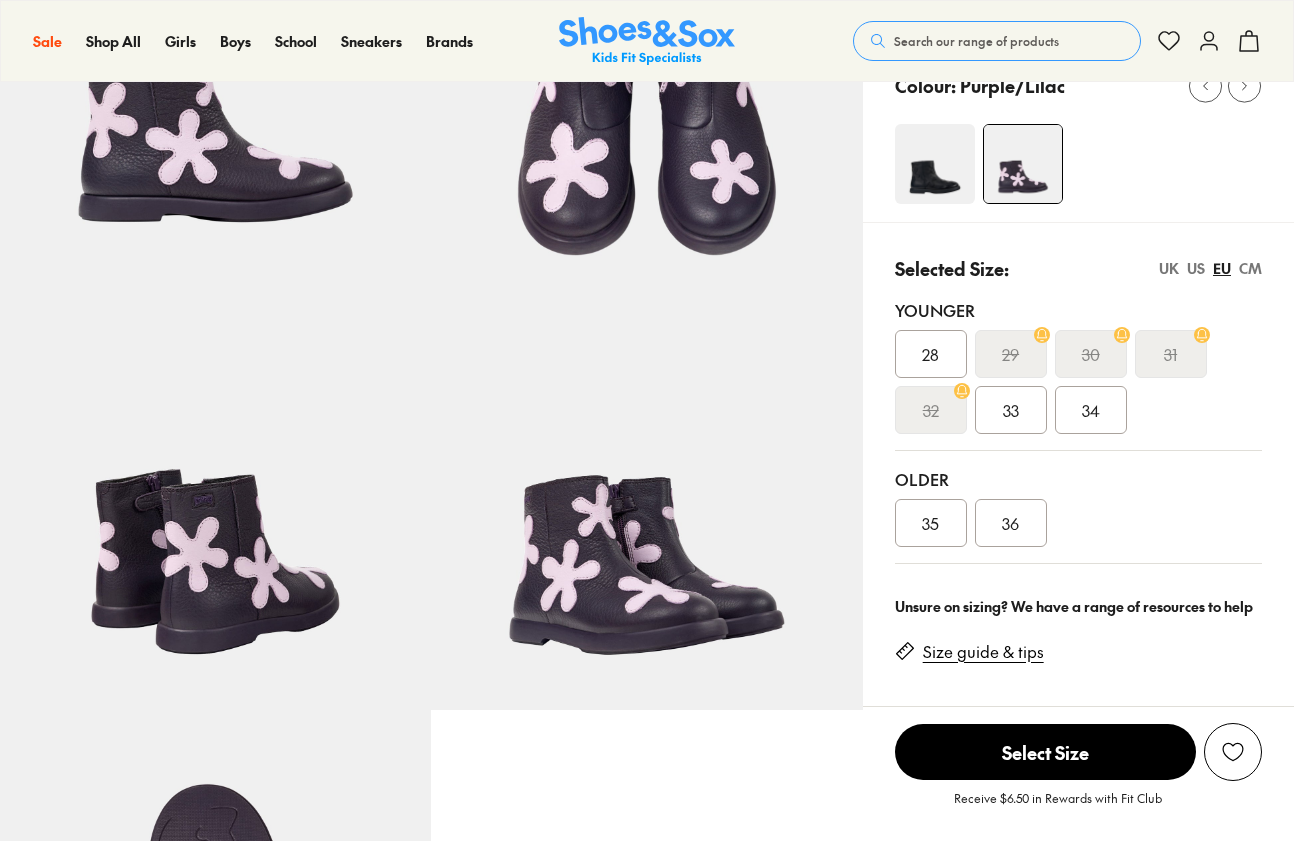 select on "*" 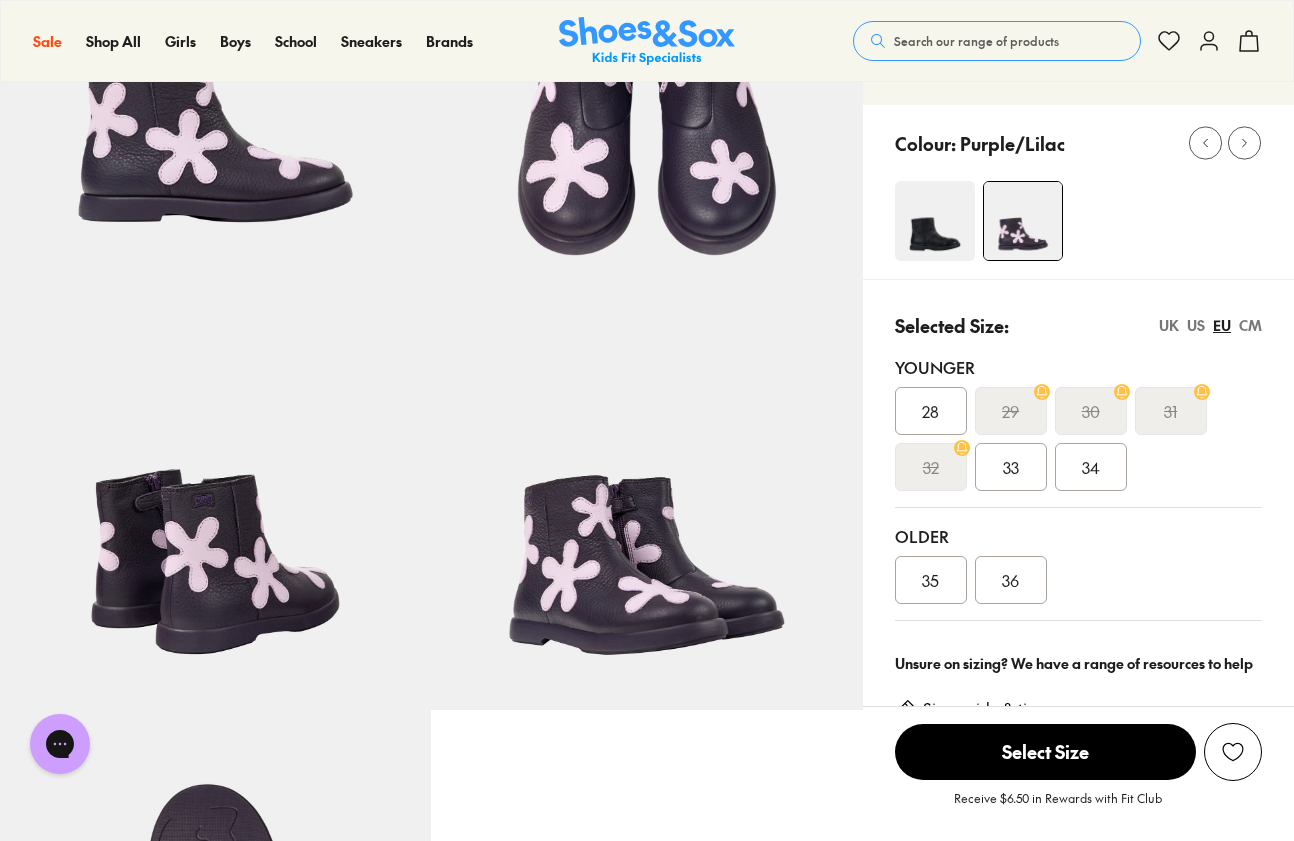 scroll, scrollTop: 0, scrollLeft: 0, axis: both 